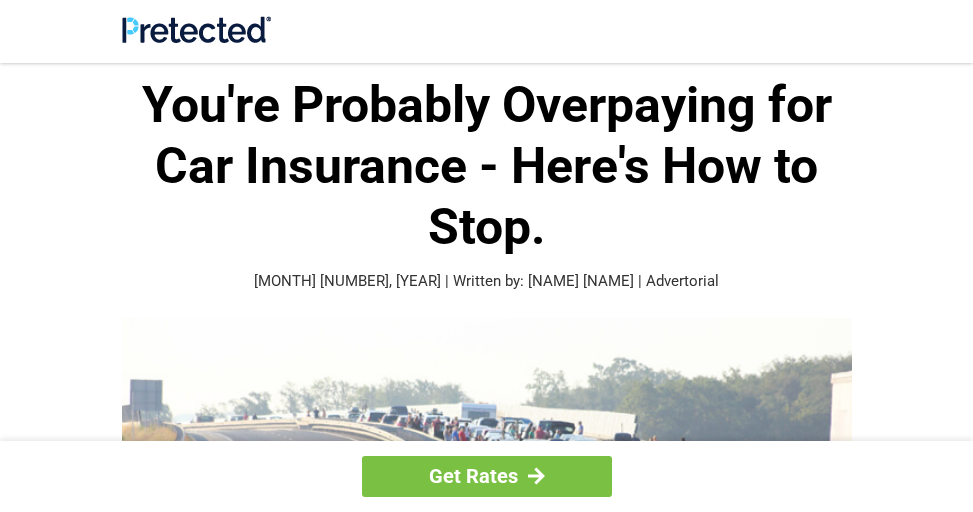 scroll, scrollTop: 6, scrollLeft: 0, axis: vertical 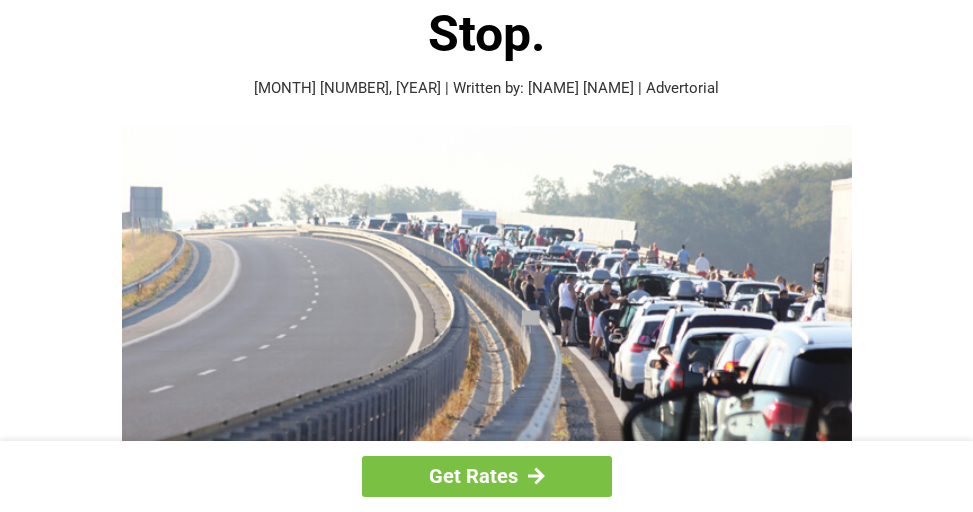 click at bounding box center (487, 314) 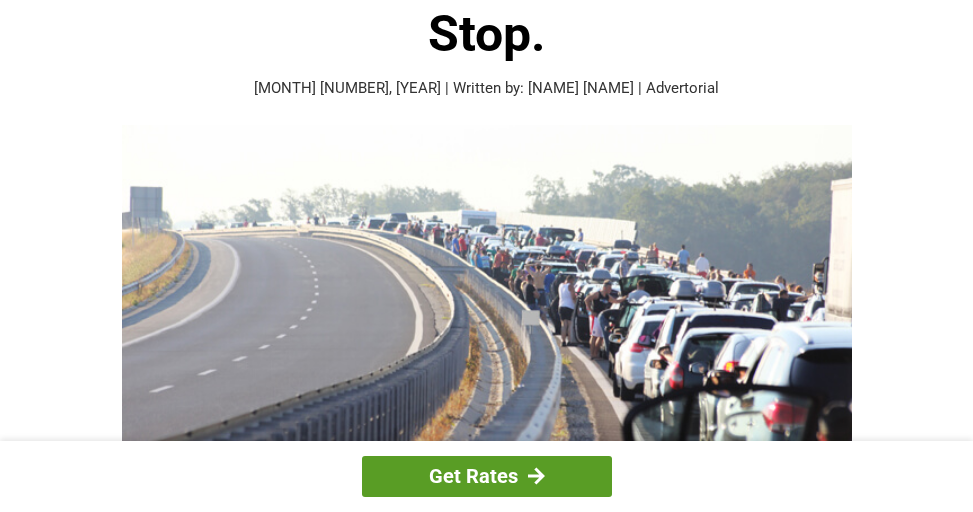 click on "Get Rates" at bounding box center (487, 476) 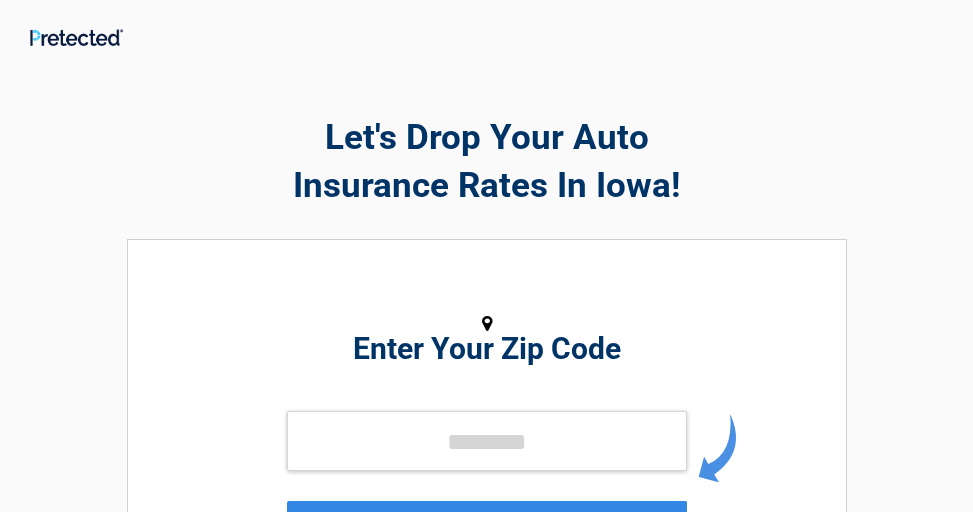 scroll, scrollTop: 42, scrollLeft: 1, axis: both 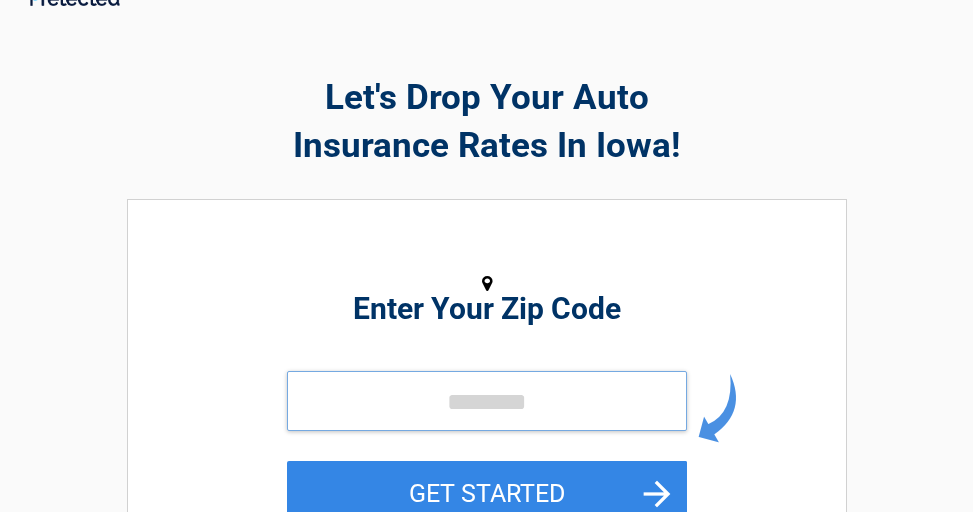 click at bounding box center (487, 401) 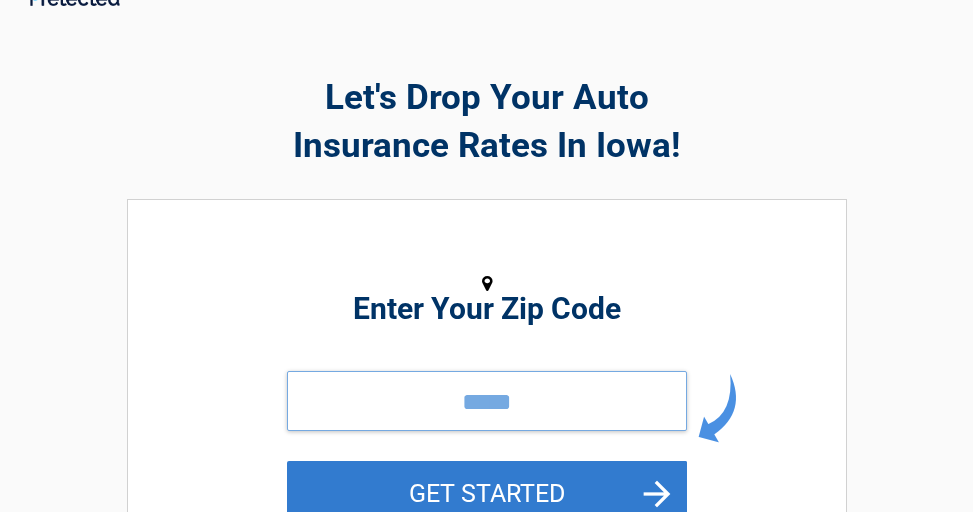 type on "*****" 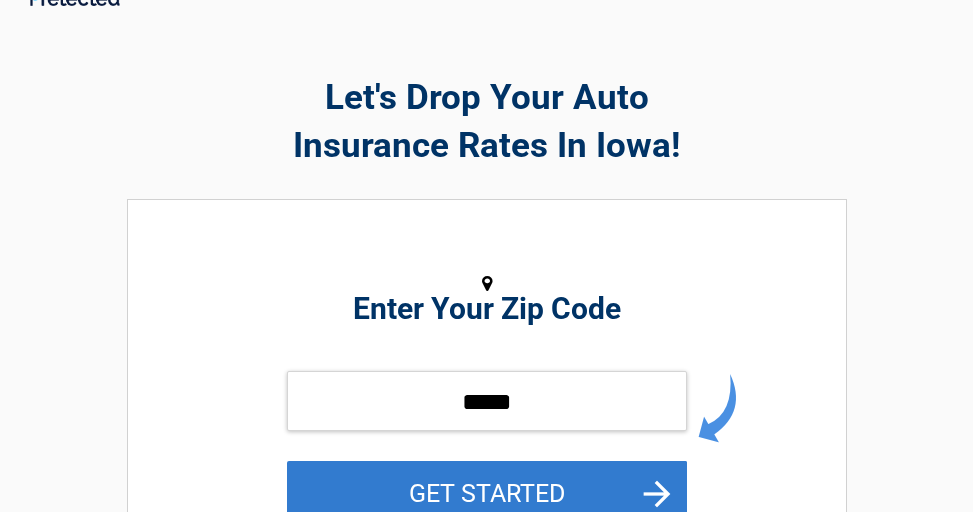 click on "GET STARTED" at bounding box center [487, 493] 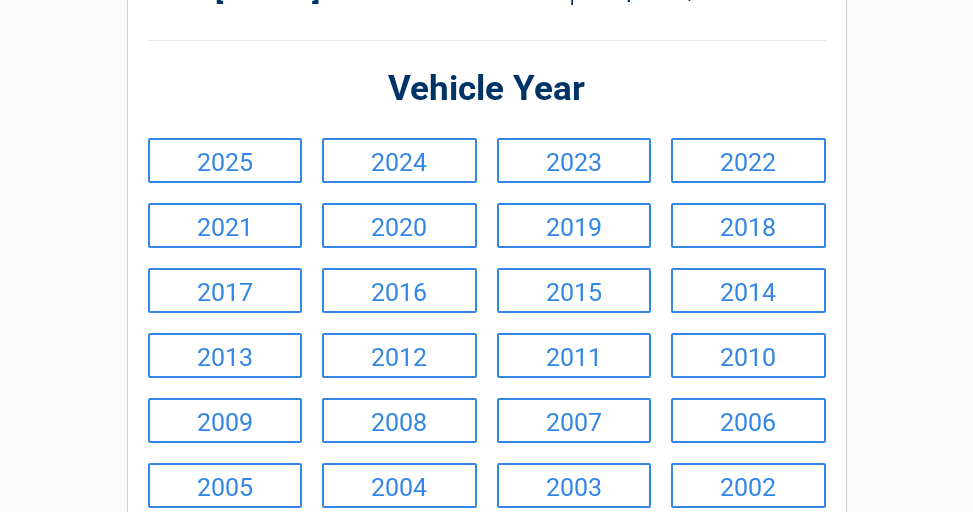 scroll, scrollTop: 156, scrollLeft: 0, axis: vertical 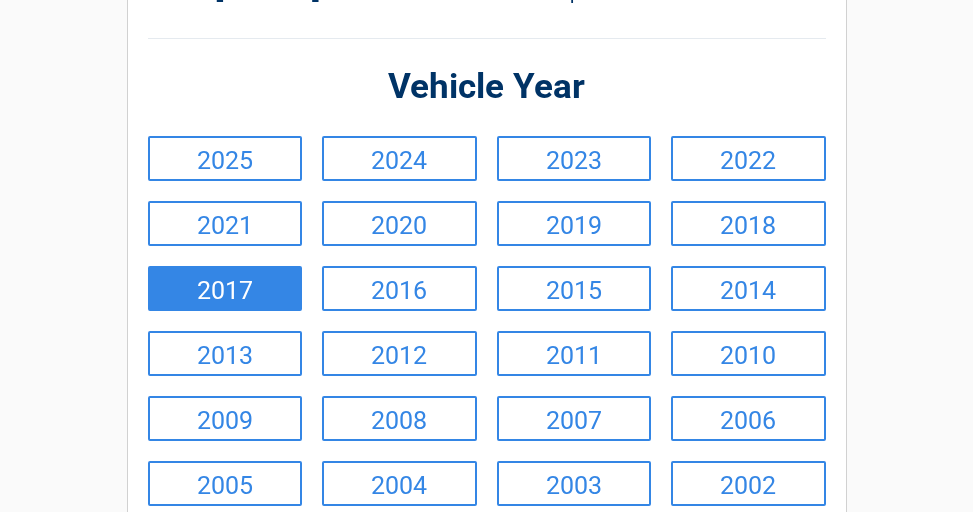 click on "2017" at bounding box center [225, 288] 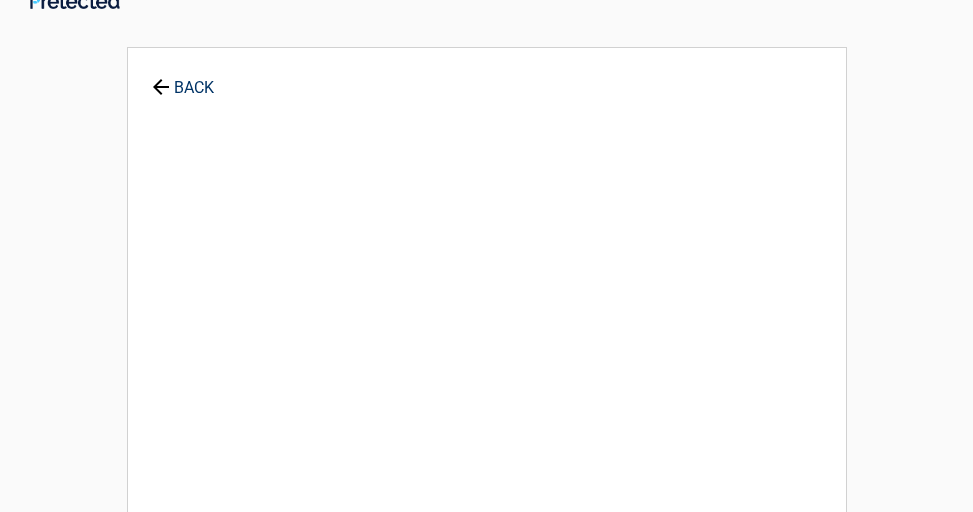 scroll, scrollTop: 0, scrollLeft: 0, axis: both 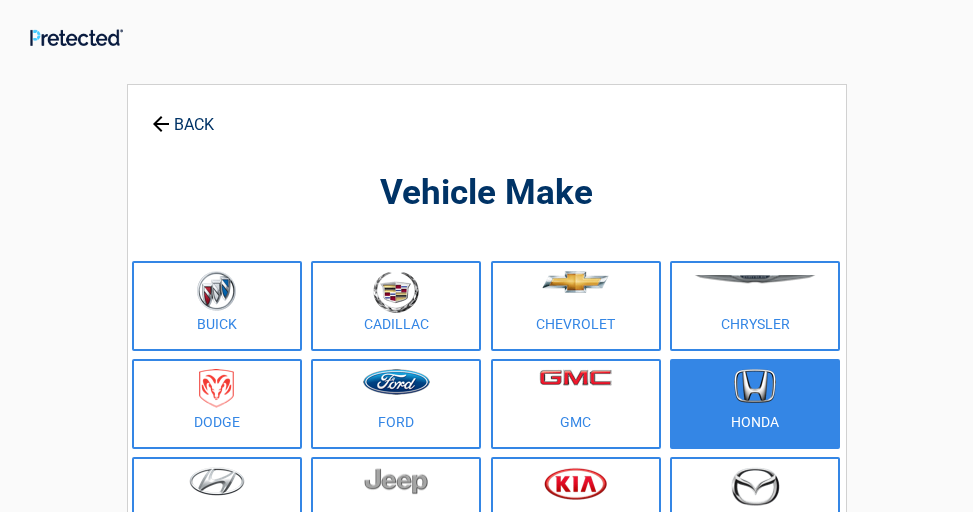 click at bounding box center [755, 386] 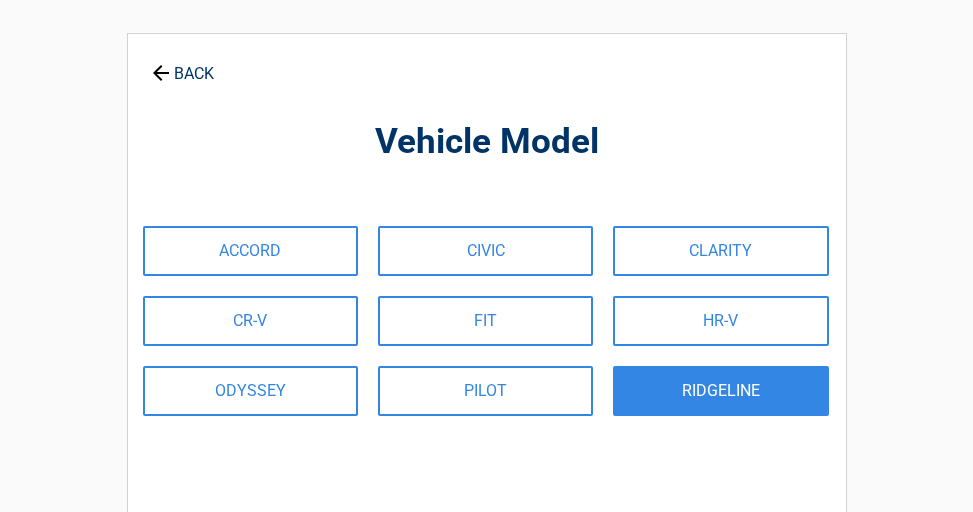 scroll, scrollTop: 51, scrollLeft: 0, axis: vertical 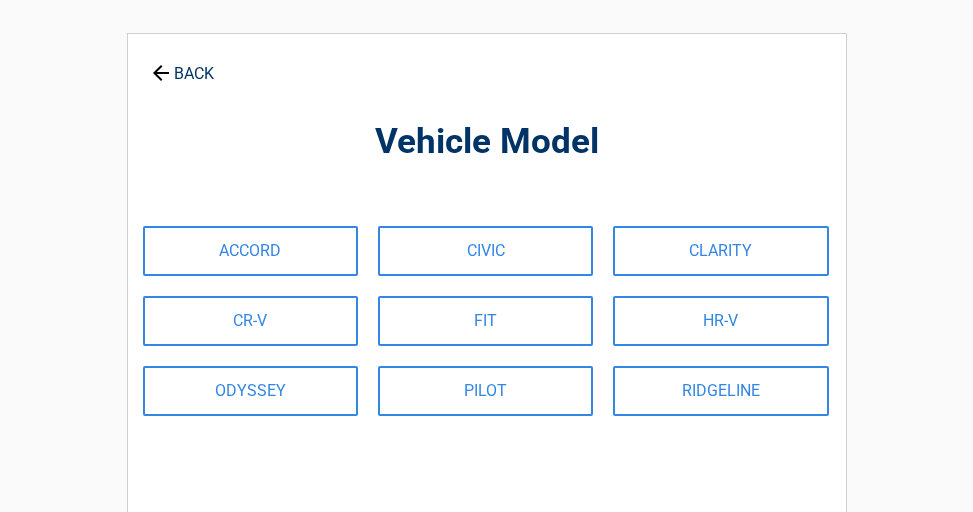 click on "ACCORD CIVIC CLARITY CR-V FIT HR-V ODYSSEY PILOT RIDGELINE" at bounding box center [492, 321] 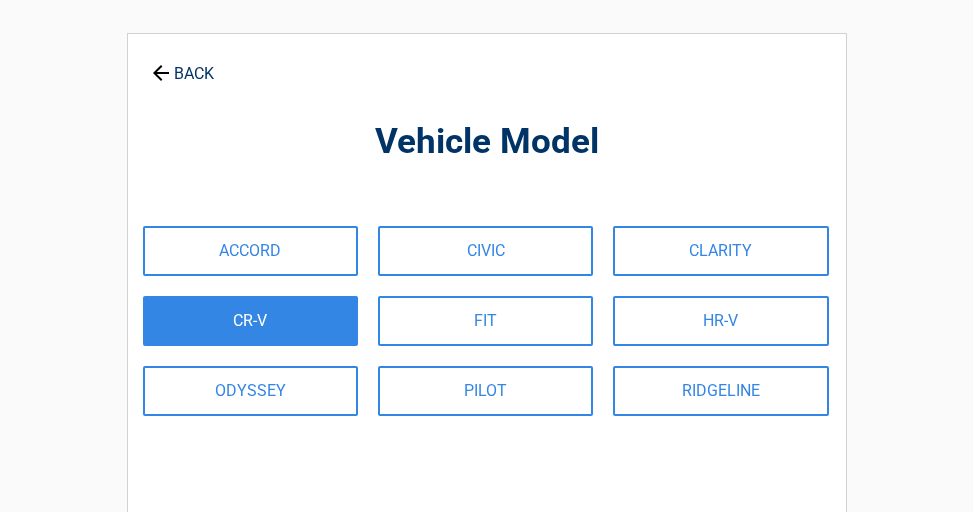 click on "CR-V" at bounding box center (250, 321) 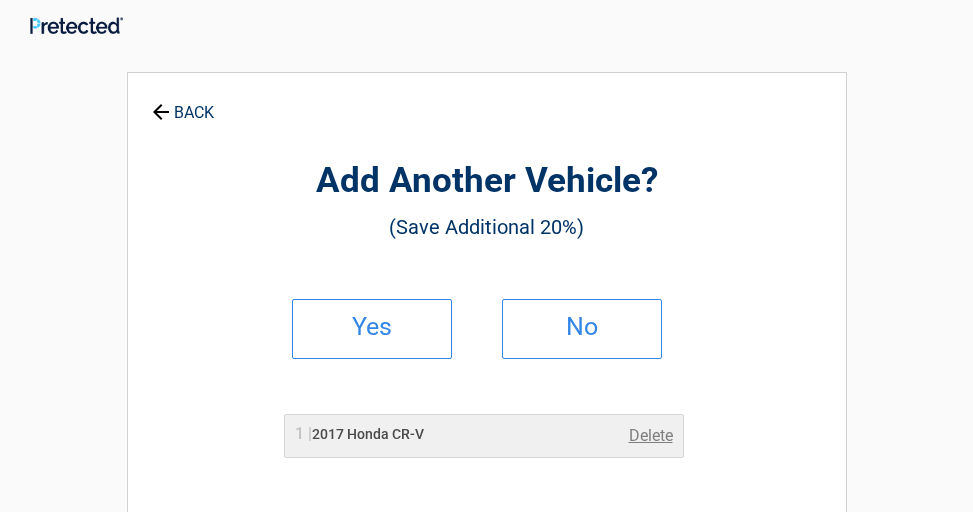 scroll, scrollTop: 11, scrollLeft: 0, axis: vertical 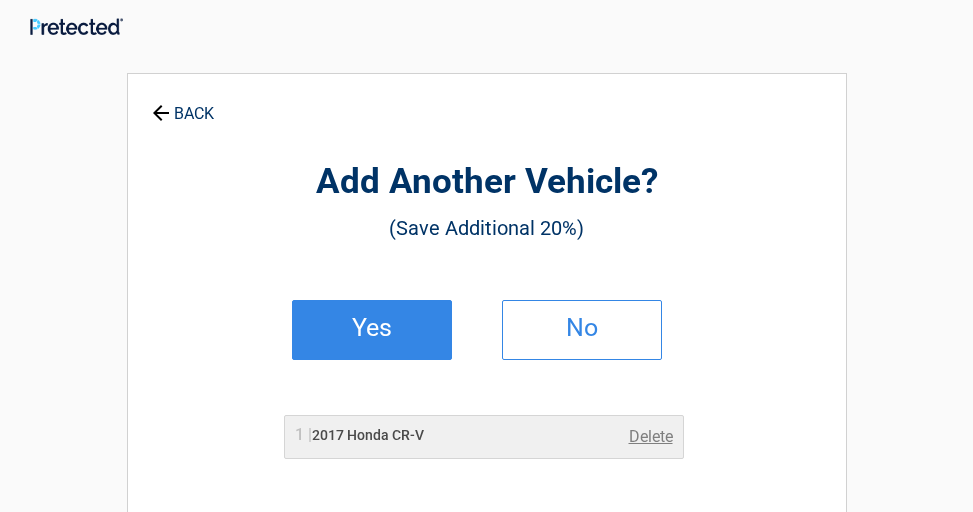 click on "Yes" at bounding box center (372, 328) 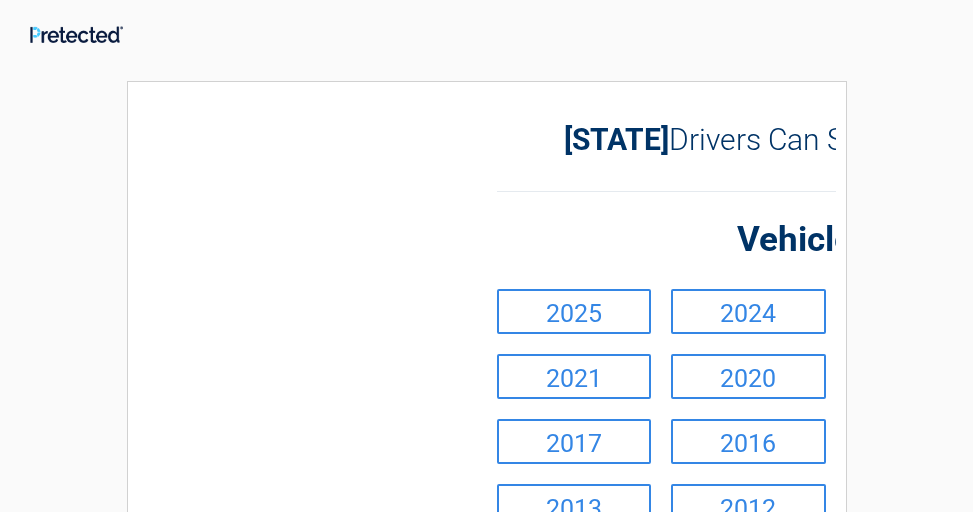scroll, scrollTop: 0, scrollLeft: 0, axis: both 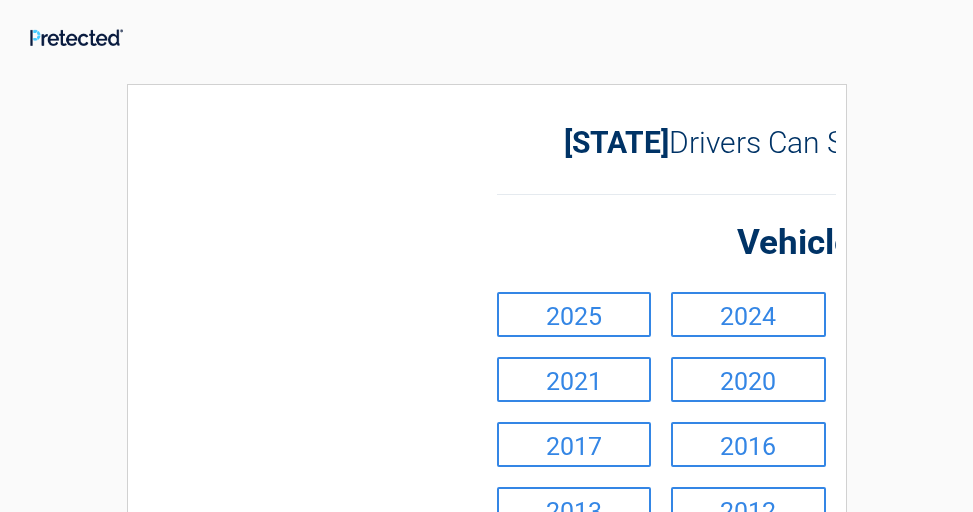 click on "2025" at bounding box center (574, 314) 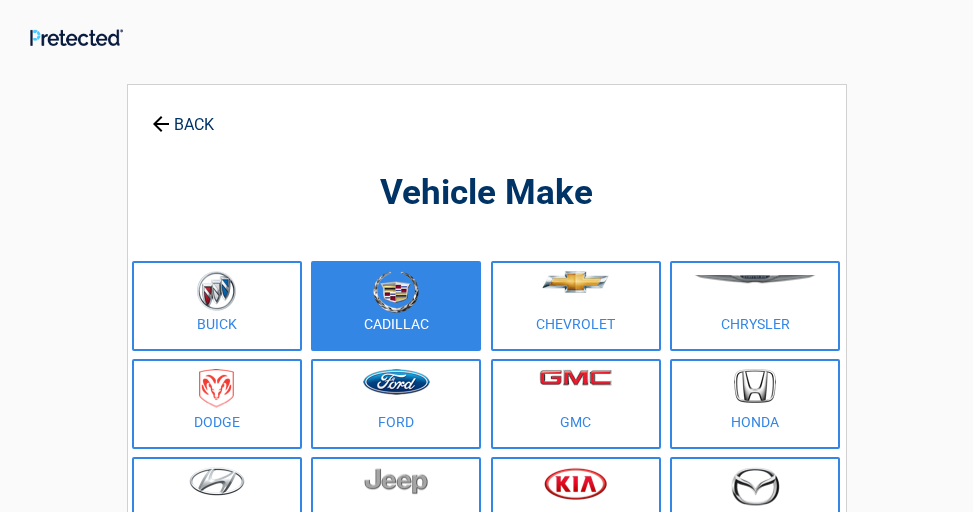 scroll, scrollTop: -1, scrollLeft: 0, axis: vertical 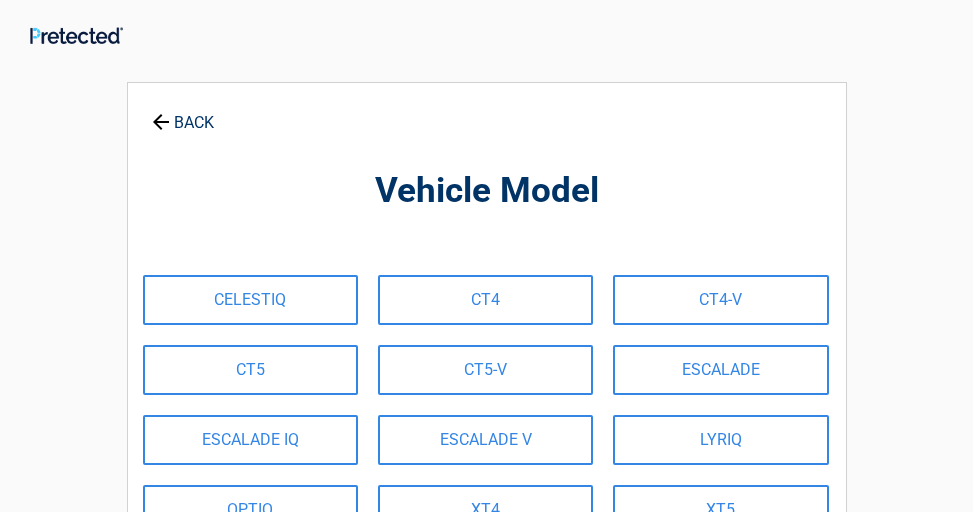 click on "BACK" at bounding box center (183, 113) 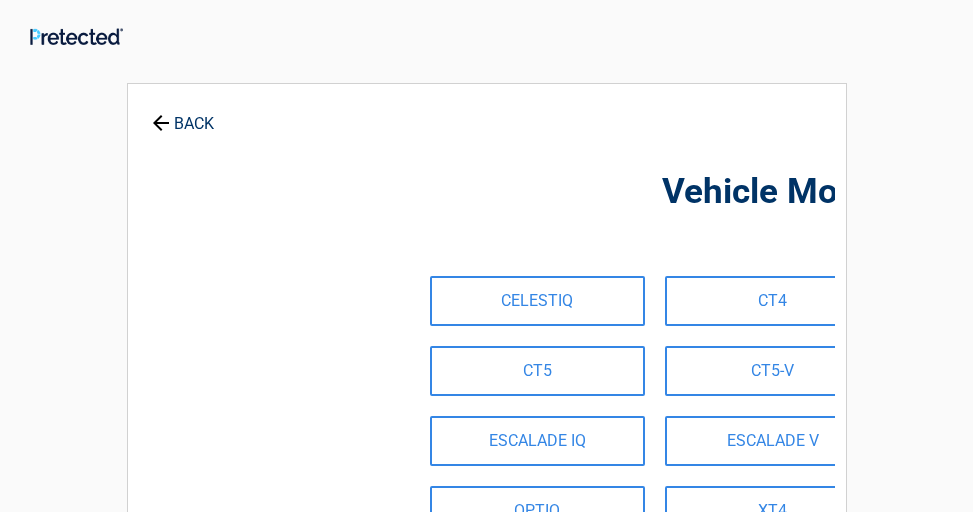 click on "BACK" at bounding box center (183, 114) 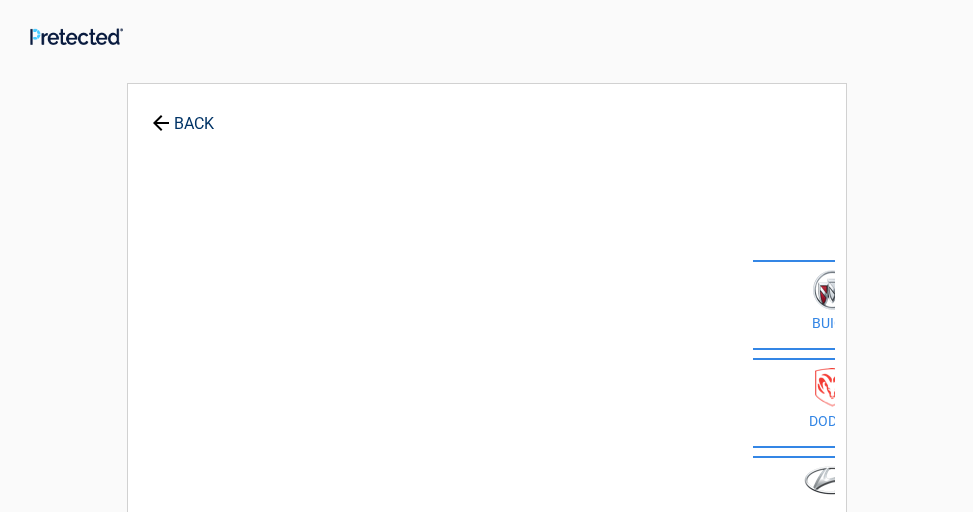 scroll, scrollTop: 0, scrollLeft: 0, axis: both 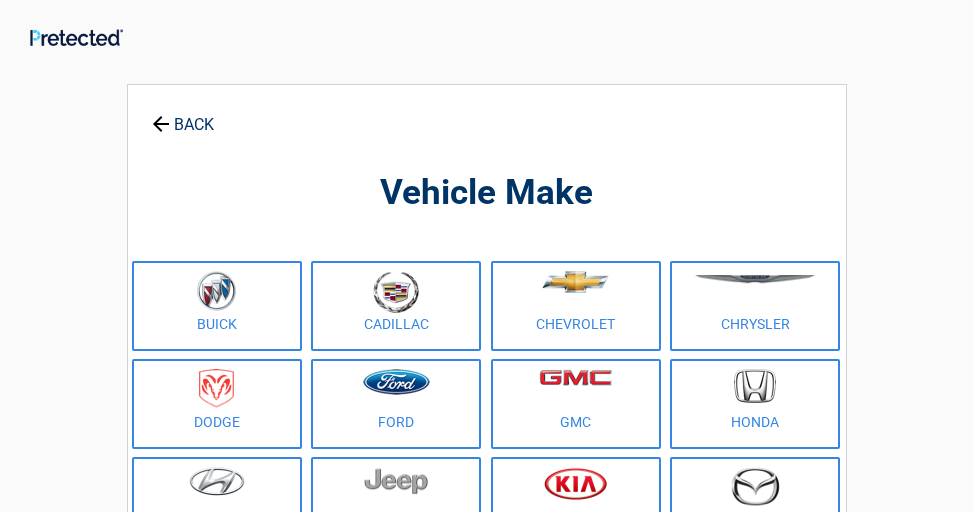 click on "BACK" at bounding box center (183, 115) 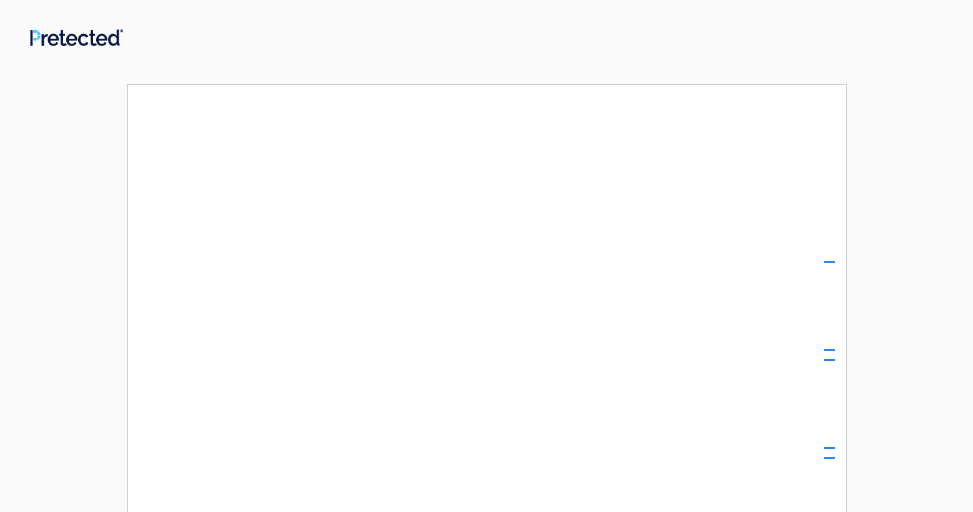 click on "**********" at bounding box center [487, 436] 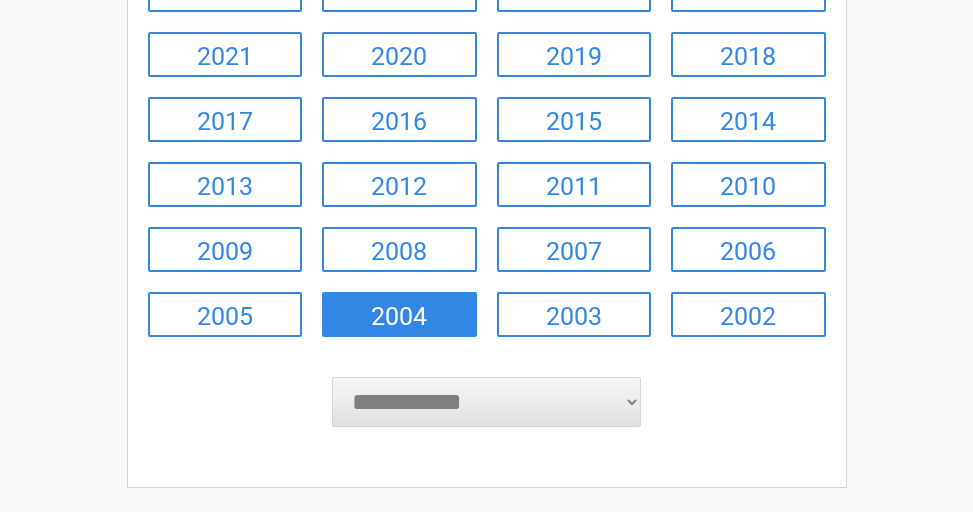 scroll, scrollTop: 326, scrollLeft: 0, axis: vertical 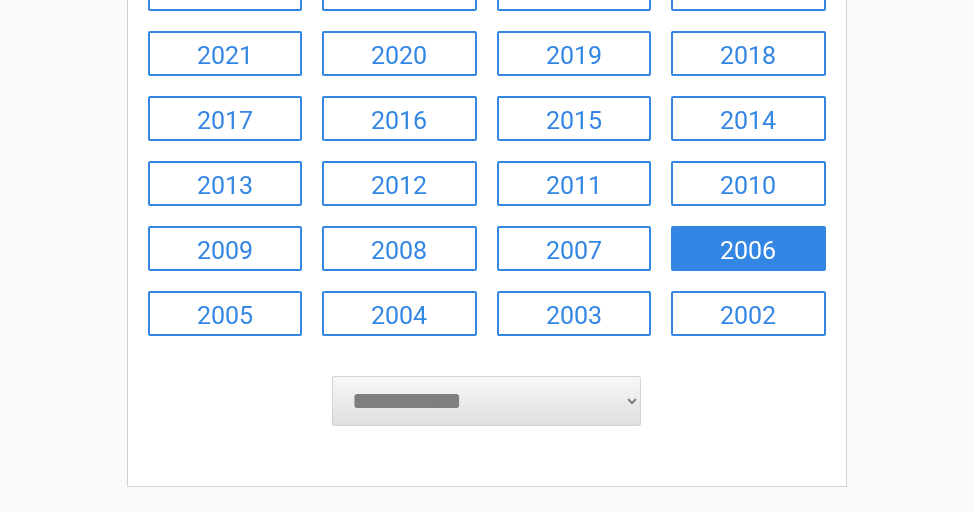 click on "2006" at bounding box center [748, 248] 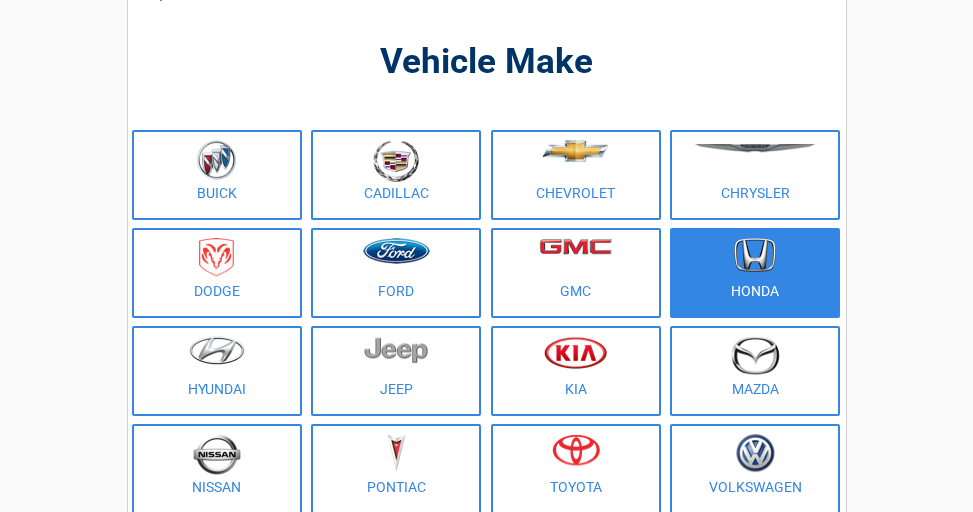 scroll, scrollTop: 127, scrollLeft: 1, axis: both 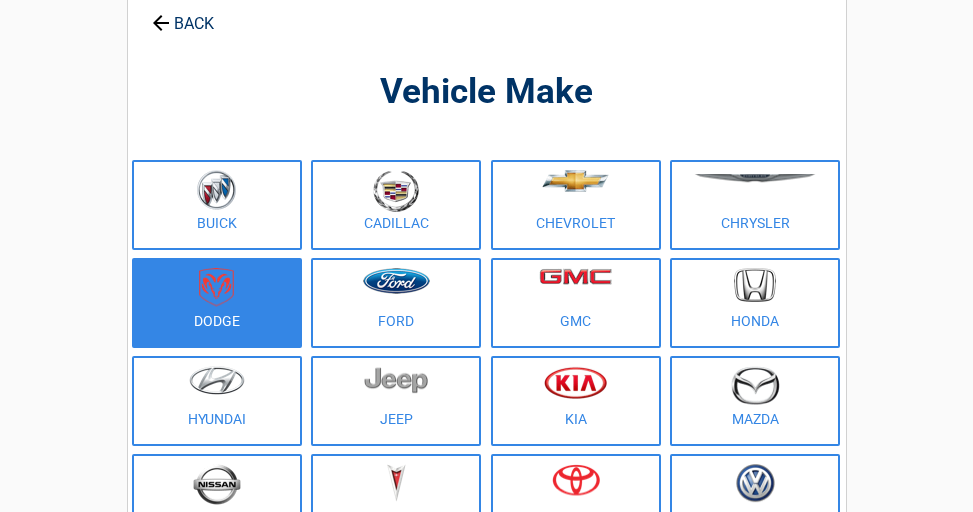 click at bounding box center (216, 287) 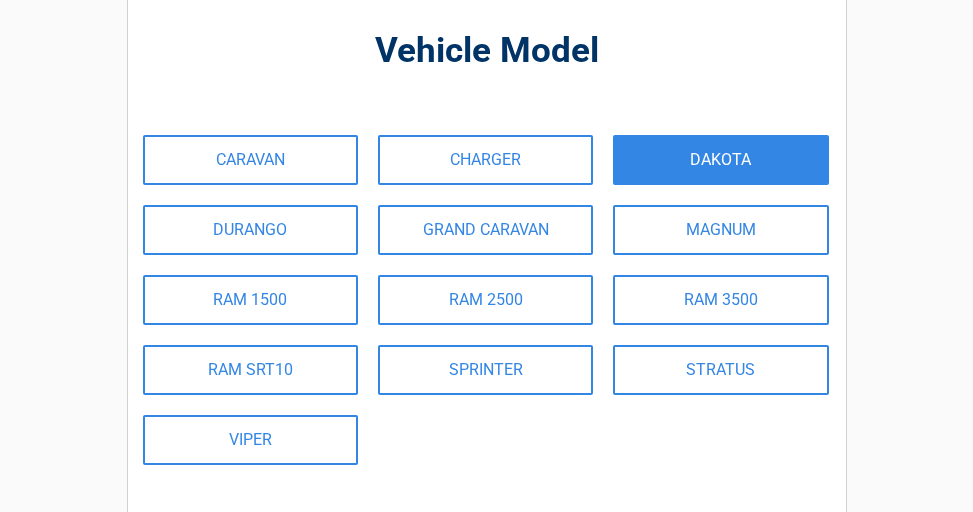 click on "DAKOTA" at bounding box center [720, 160] 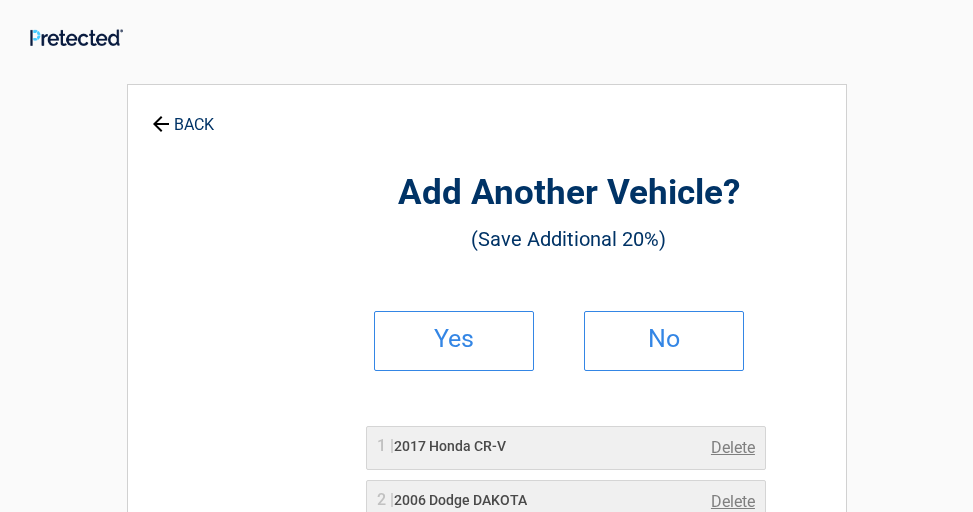 click on "Add Another Vehicle?
(Save Additional 20%)
Yes
No
1 |  2017 Honda CR-V   Delete   2 |  2006 Dodge DAKOTA   Delete" at bounding box center (569, 382) 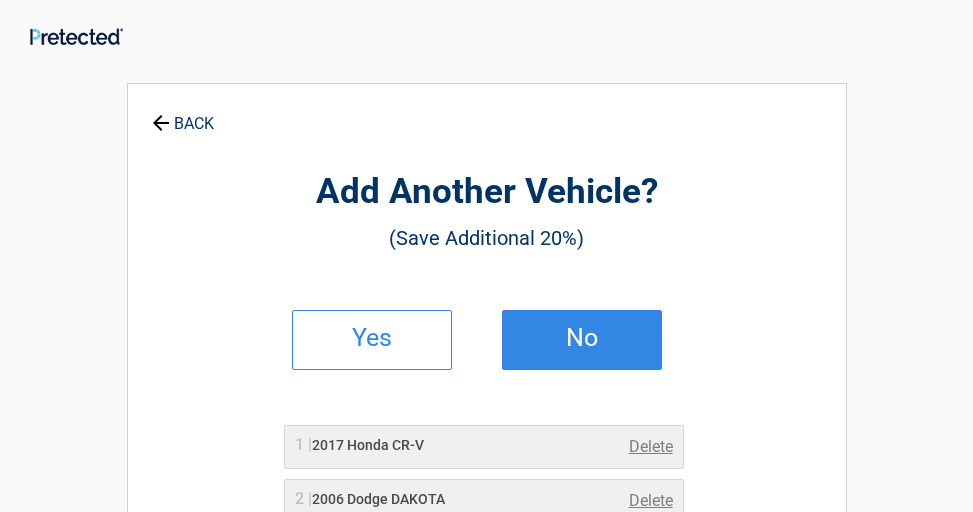 click on "No" at bounding box center (582, 338) 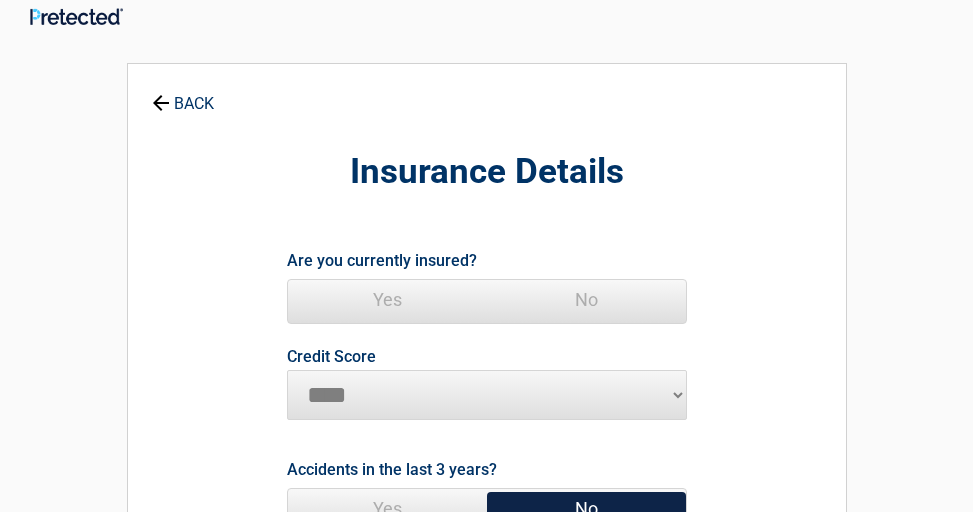 click on "Yes" at bounding box center [387, 300] 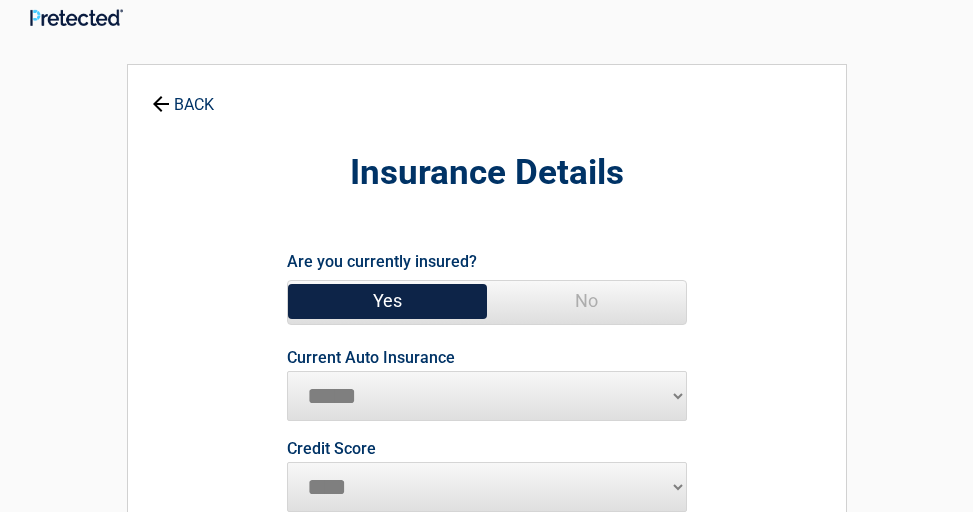 select on "**********" 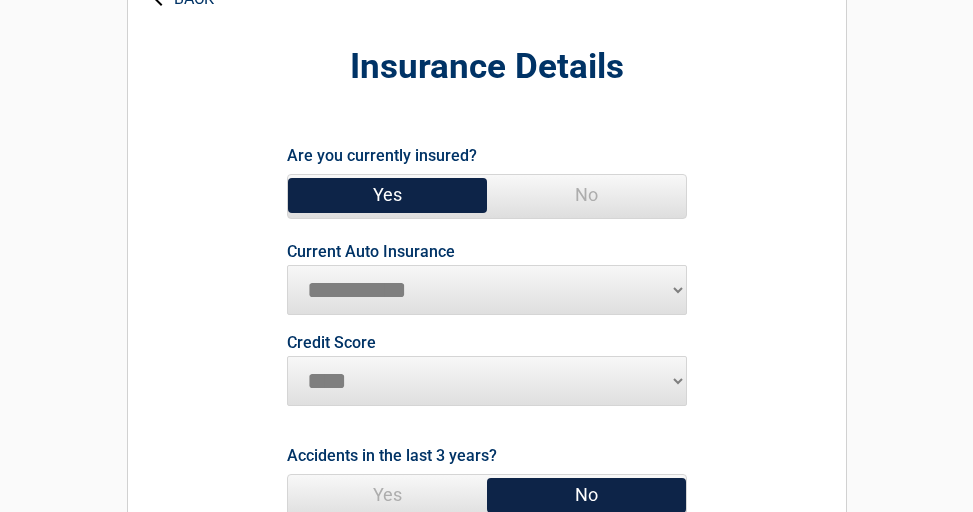 scroll, scrollTop: 137, scrollLeft: 0, axis: vertical 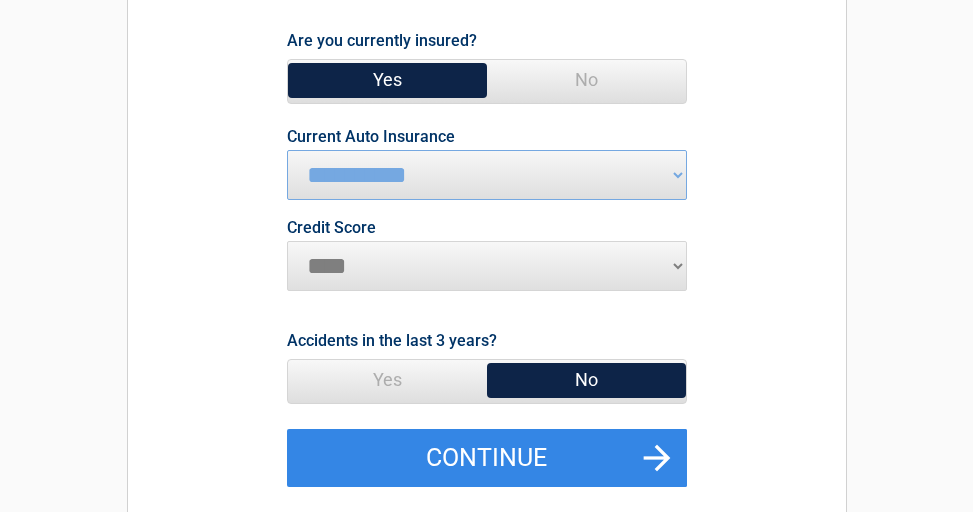 click on "No" at bounding box center (586, 380) 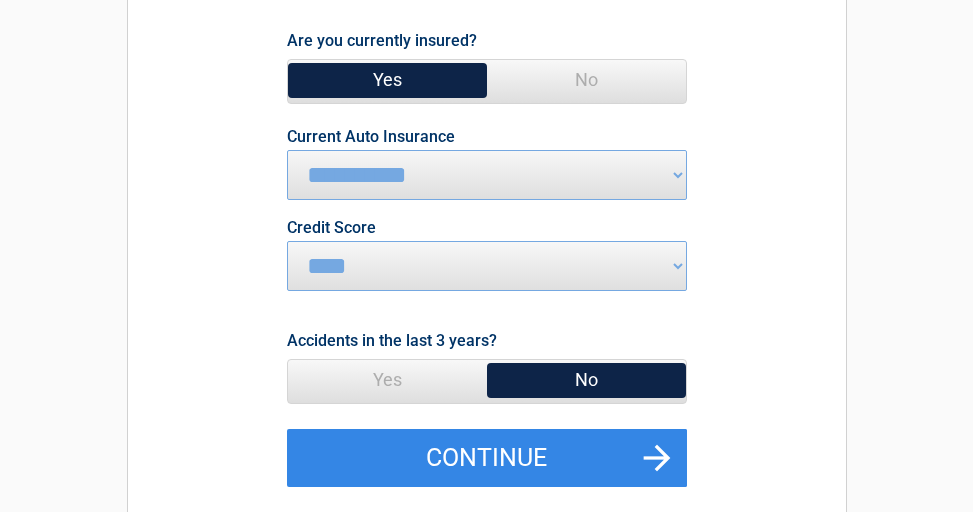 click on "No" at bounding box center (586, 380) 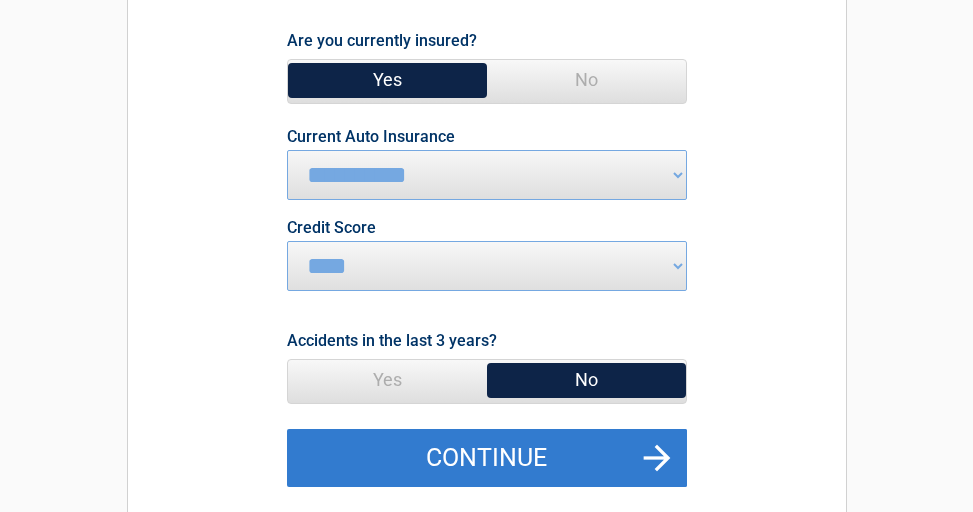 click on "Continue" at bounding box center [487, 458] 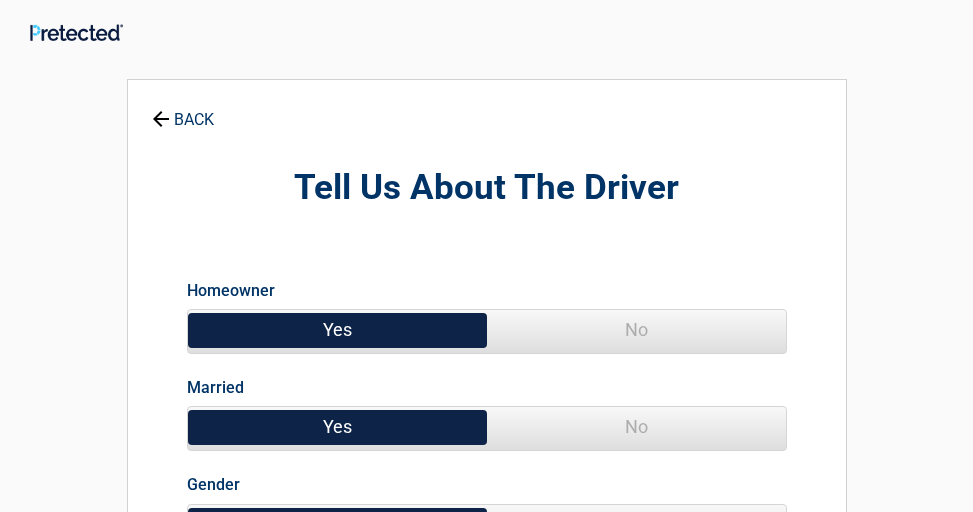 scroll, scrollTop: 0, scrollLeft: 0, axis: both 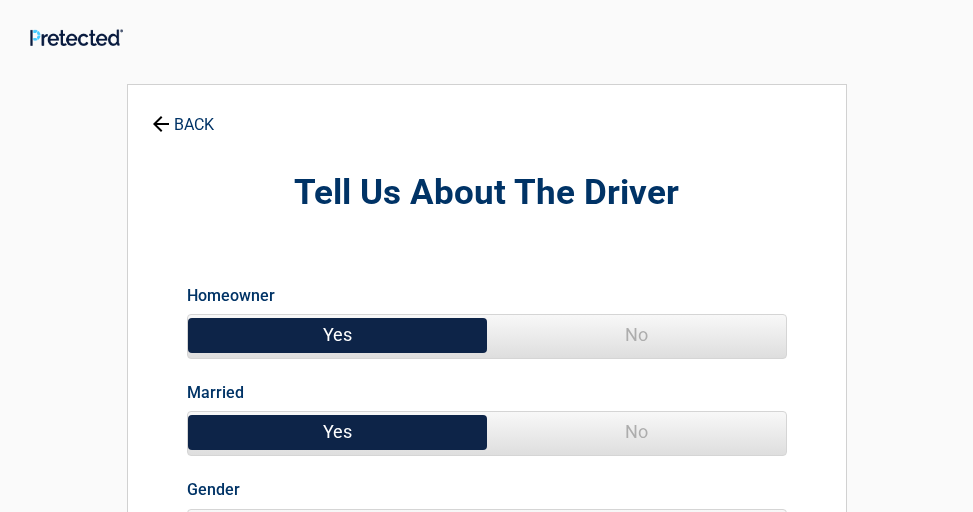 click on "No" at bounding box center (636, 432) 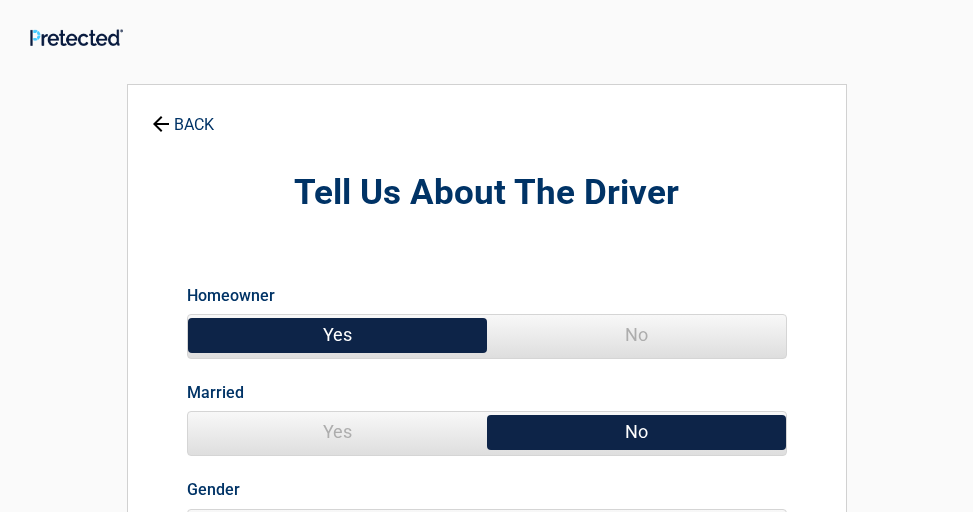 click on "Yes" at bounding box center [337, 432] 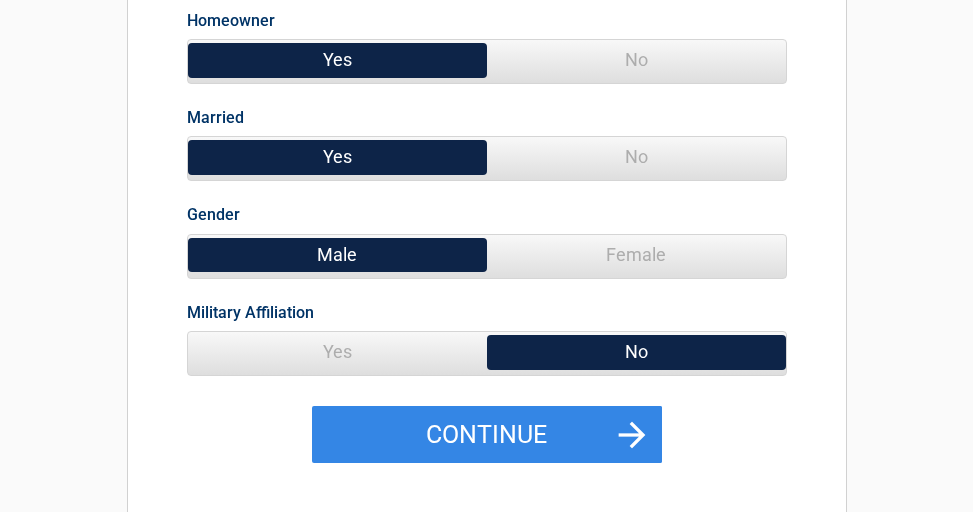 scroll, scrollTop: 281, scrollLeft: 0, axis: vertical 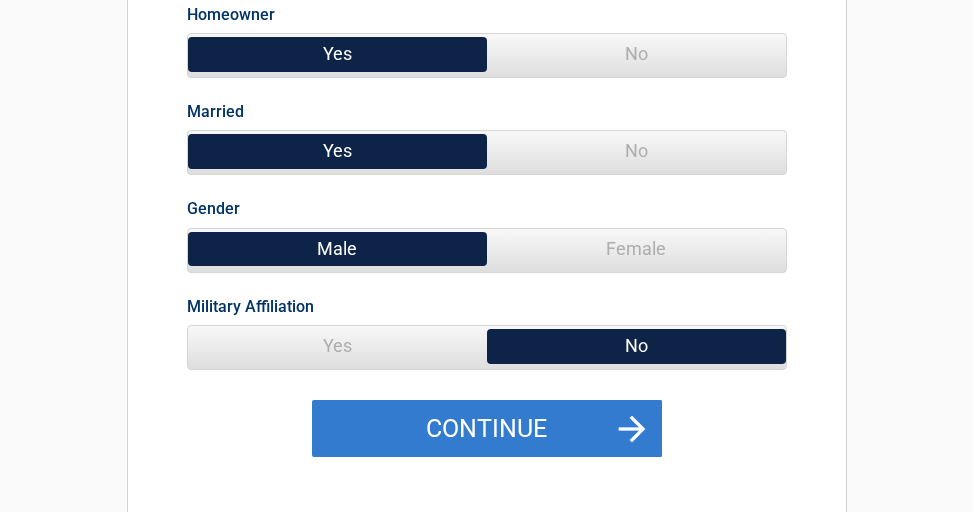 click on "Continue" at bounding box center (487, 429) 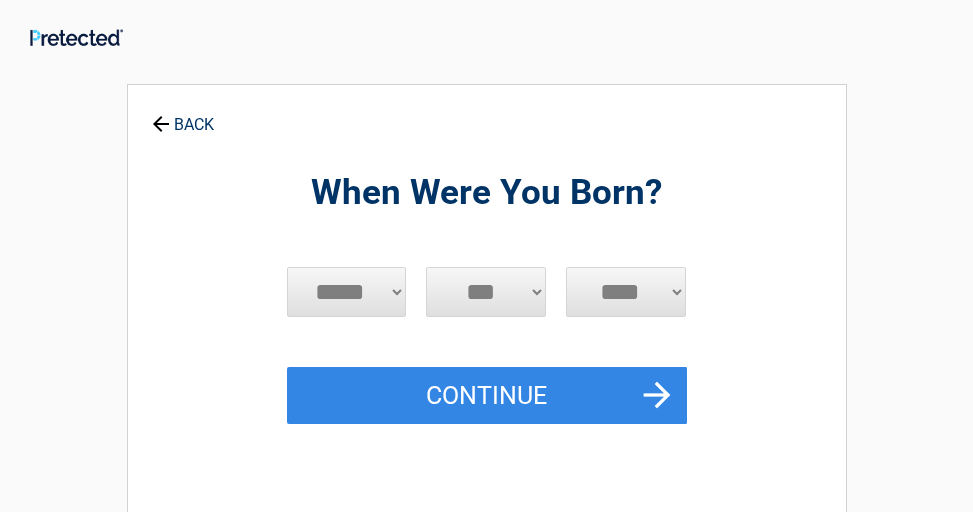scroll, scrollTop: 0, scrollLeft: 0, axis: both 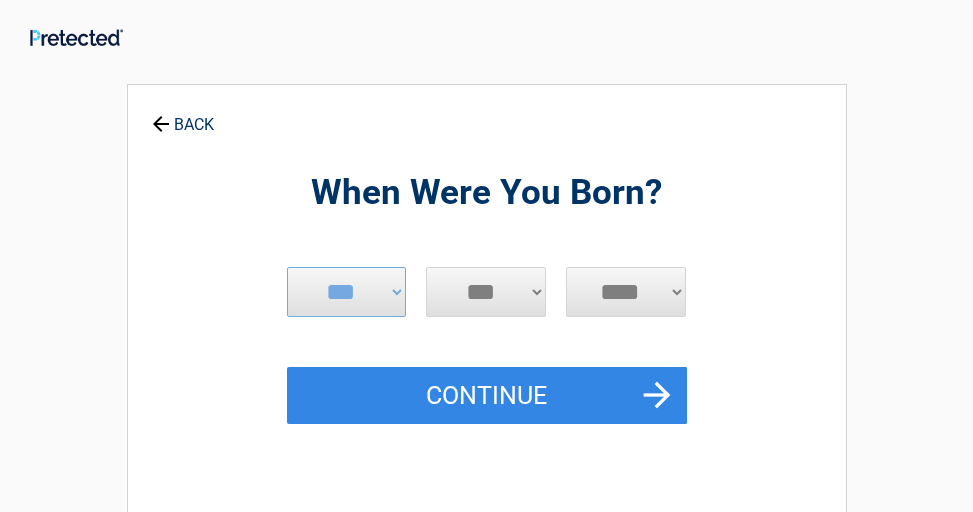 select on "**" 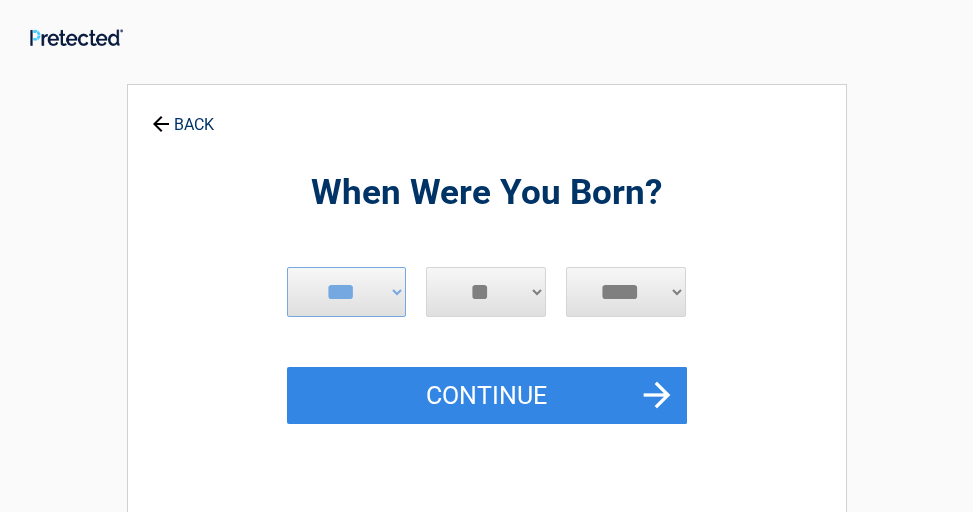 scroll, scrollTop: 1, scrollLeft: 0, axis: vertical 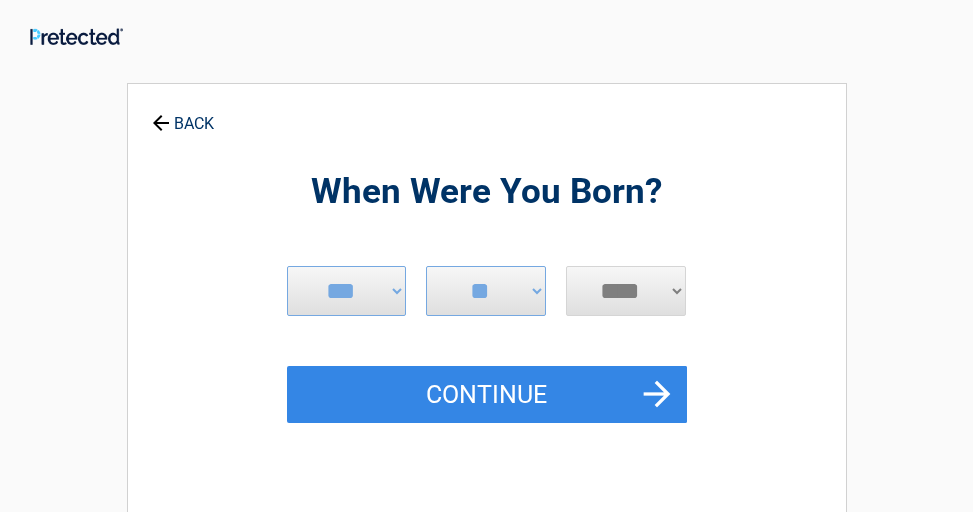 select on "****" 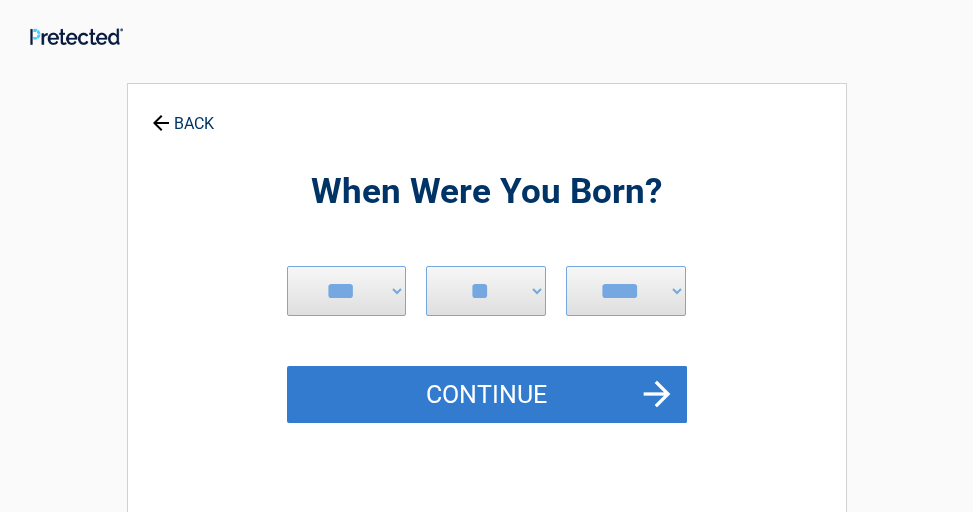click on "Continue" at bounding box center (487, 395) 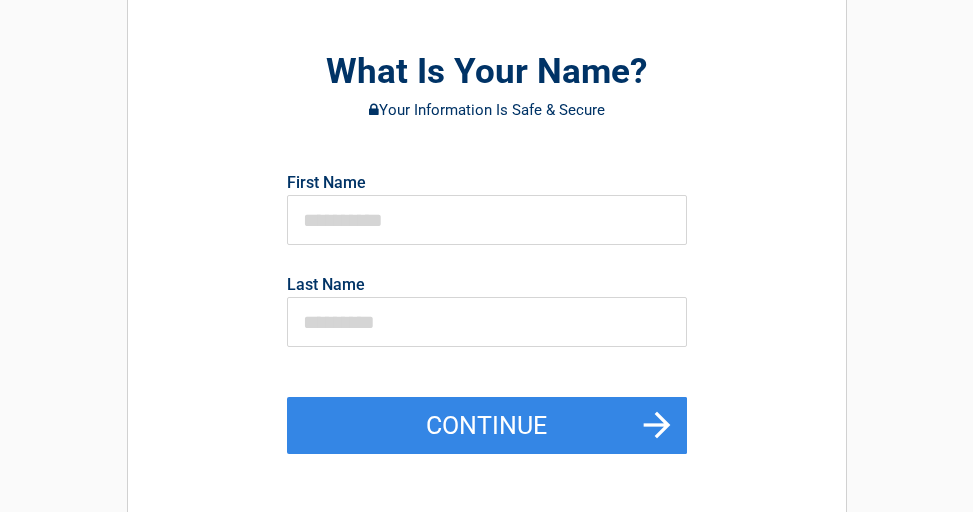scroll, scrollTop: 123, scrollLeft: 0, axis: vertical 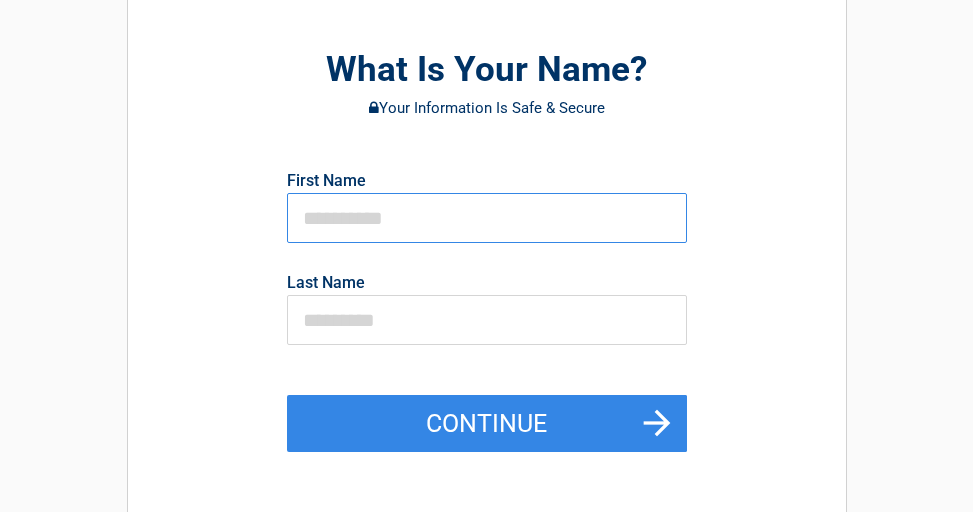 click at bounding box center (487, 218) 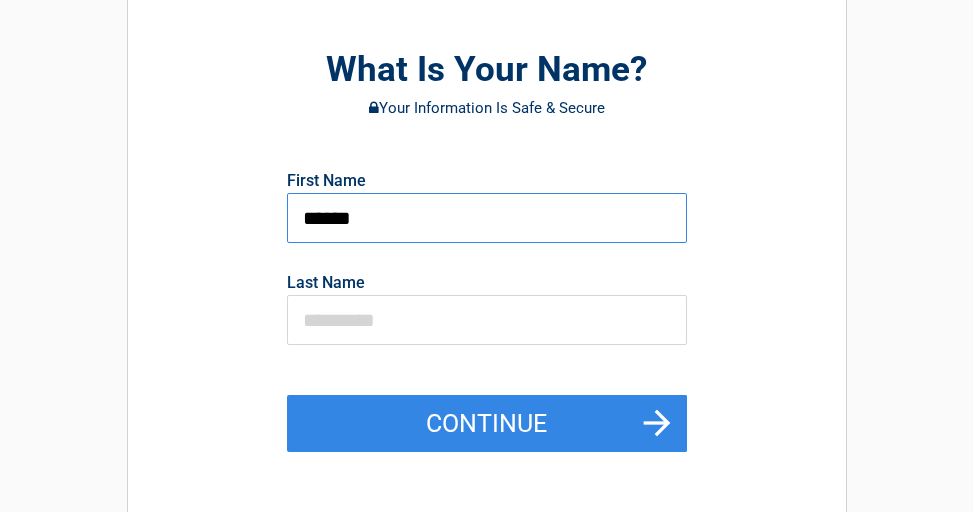 type on "******" 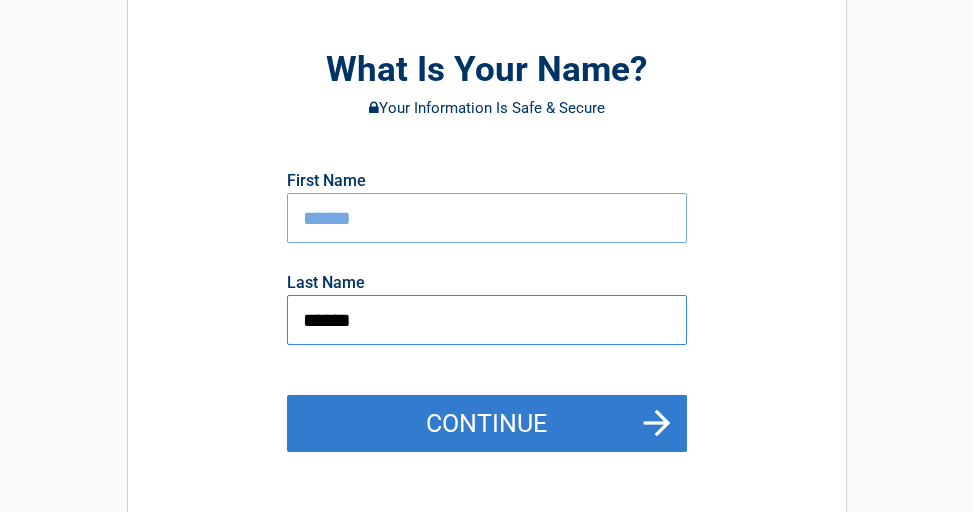 type on "******" 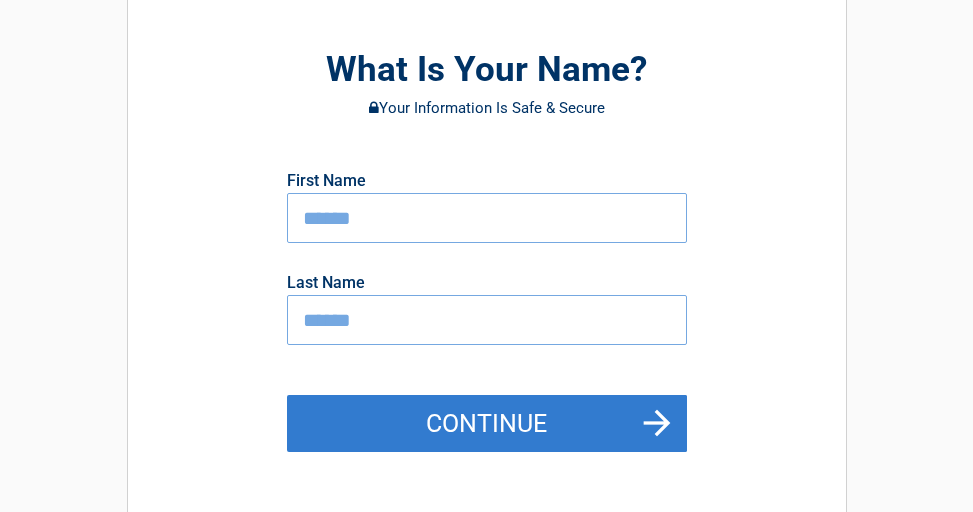 click on "Continue" at bounding box center (487, 424) 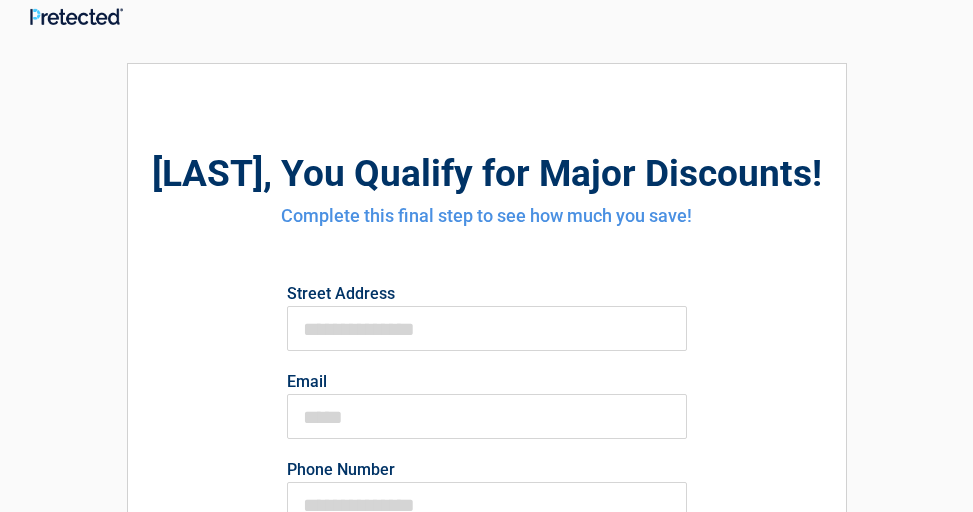 scroll, scrollTop: 21, scrollLeft: 0, axis: vertical 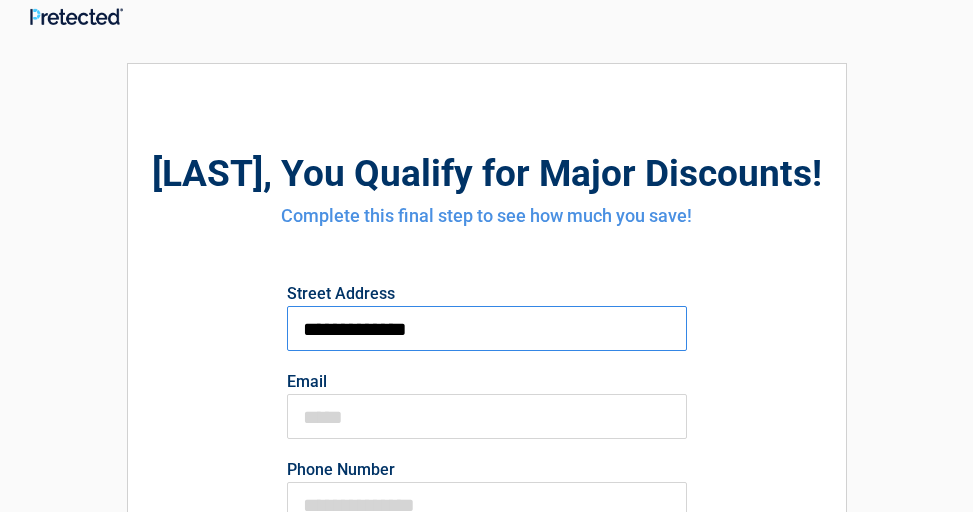 type on "**********" 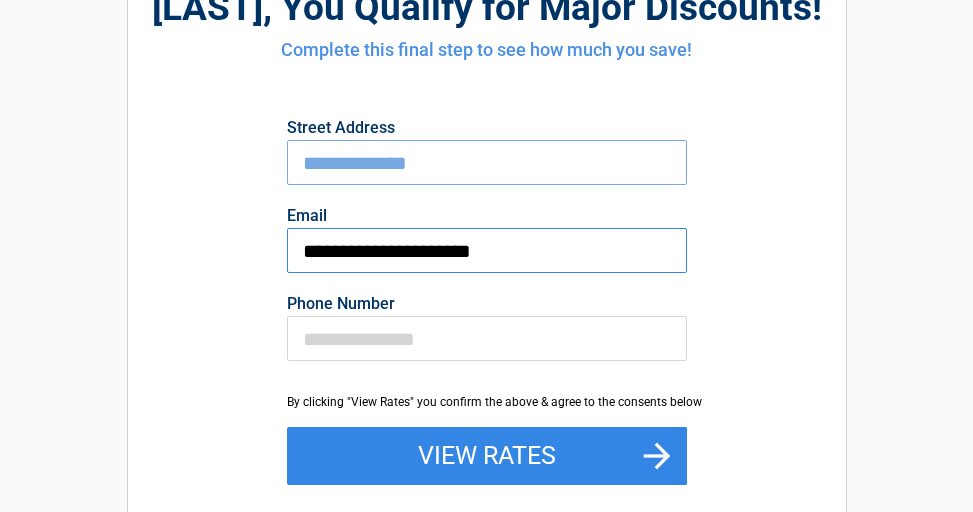 scroll, scrollTop: 186, scrollLeft: 0, axis: vertical 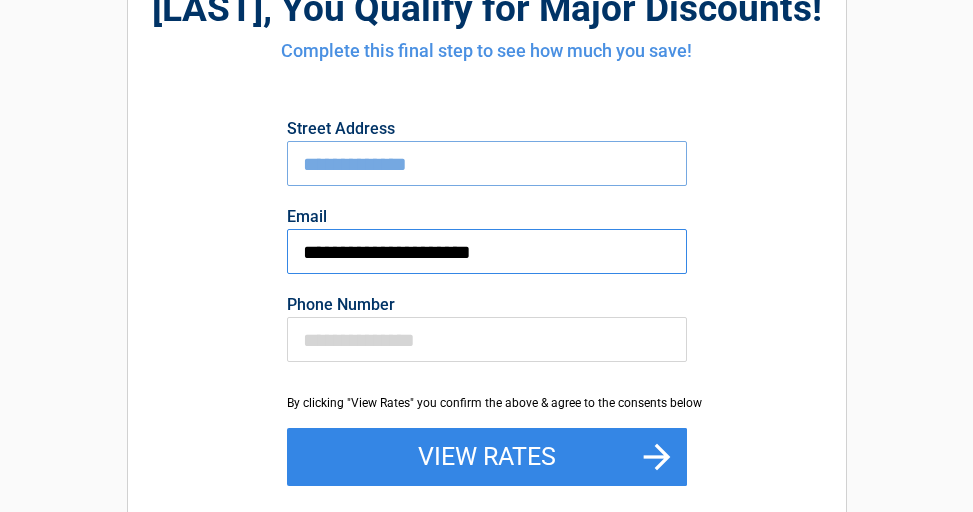 type on "**********" 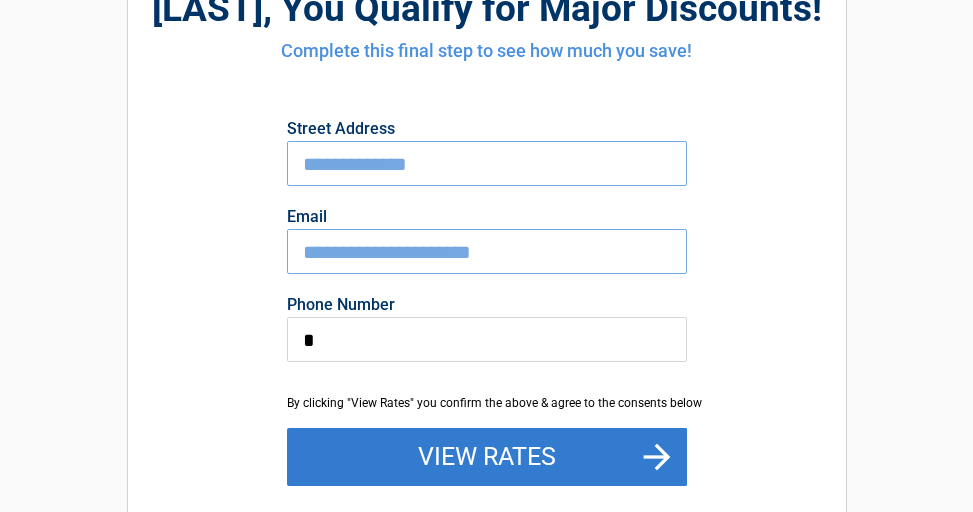 click on "View Rates" at bounding box center (487, 457) 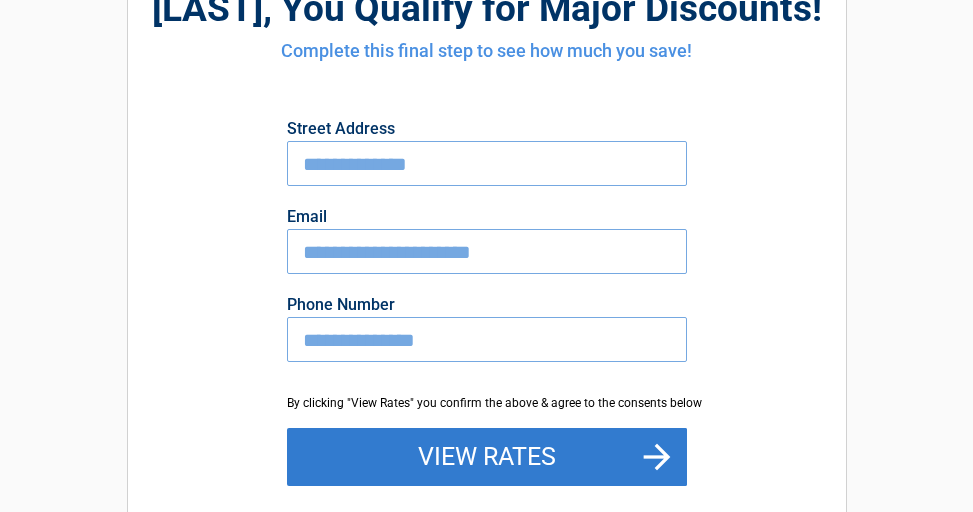 type on "**********" 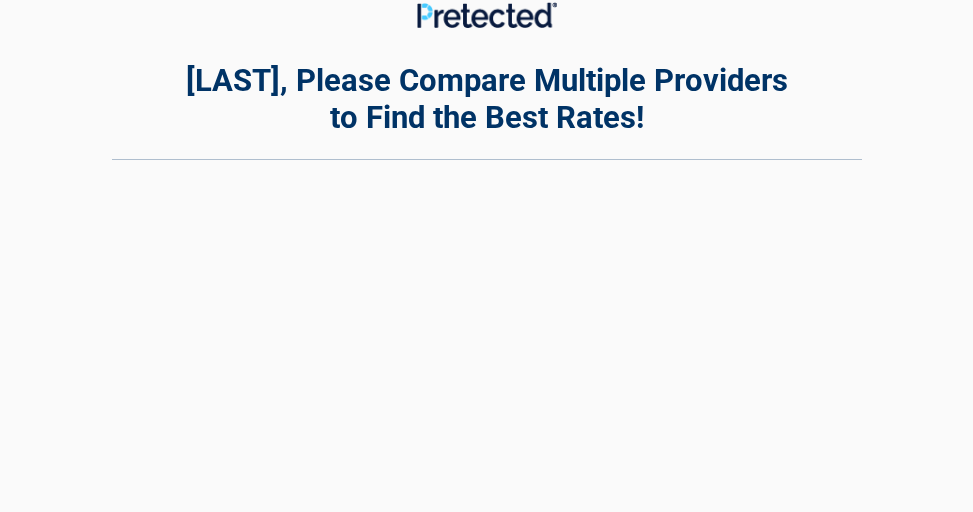scroll, scrollTop: 7, scrollLeft: 0, axis: vertical 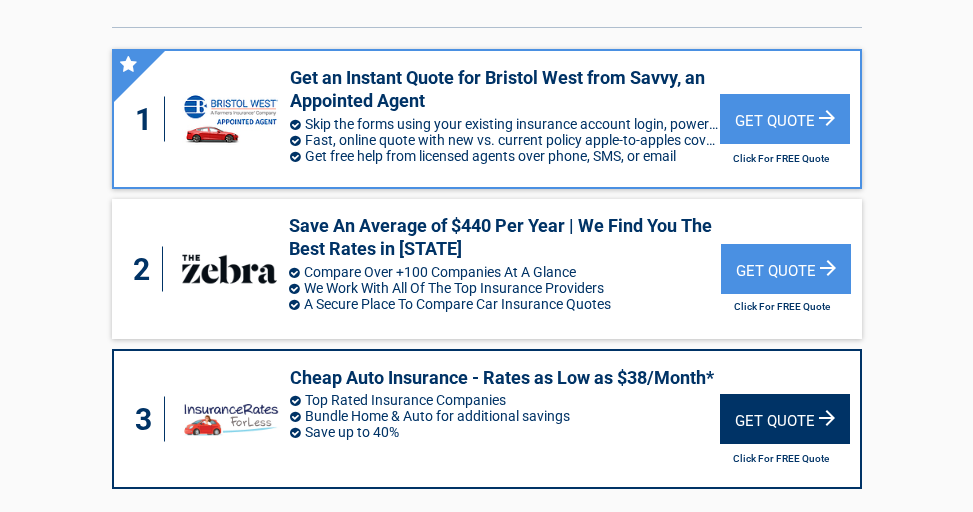 click on "Get Quote" at bounding box center (785, 419) 